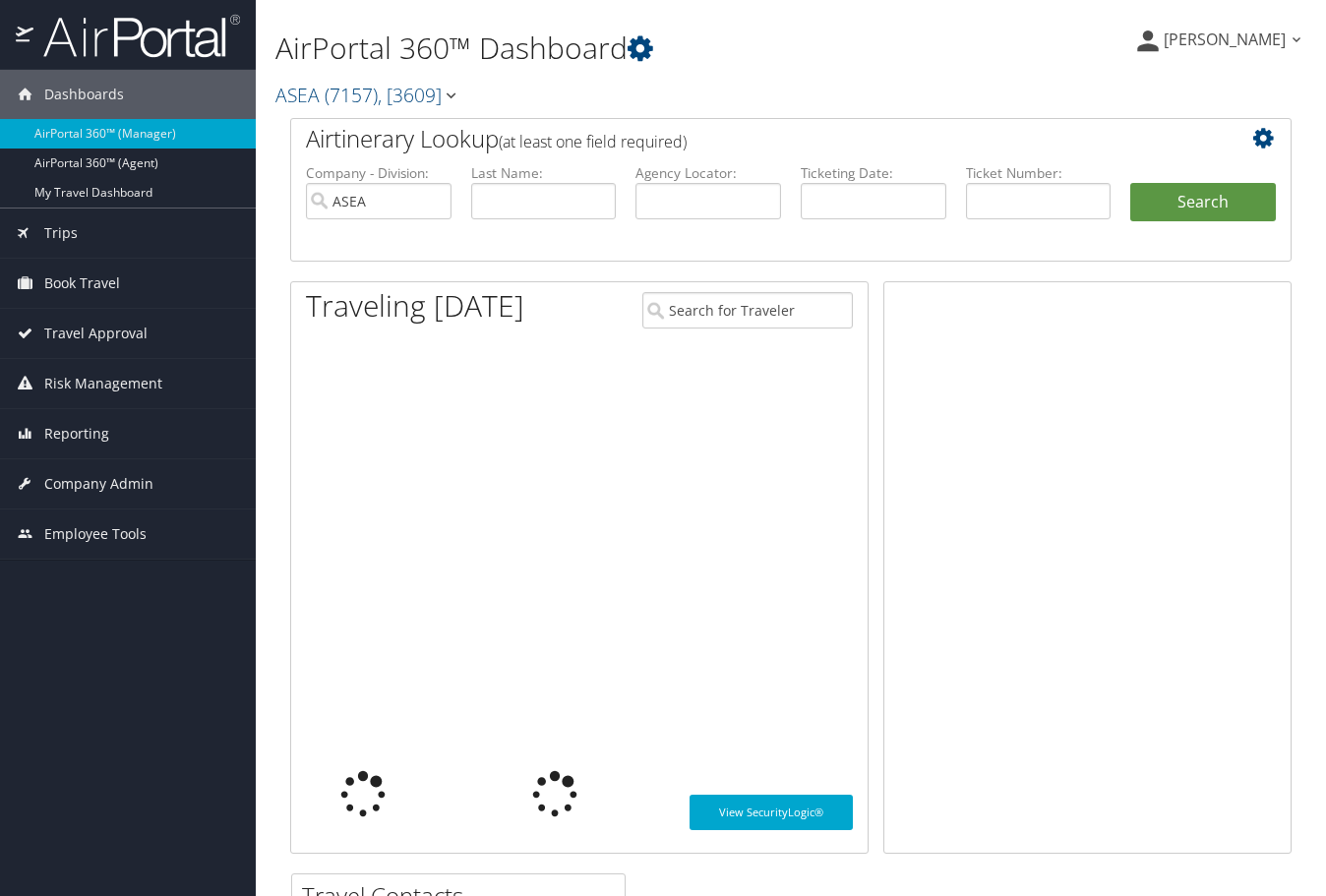 scroll, scrollTop: 0, scrollLeft: 0, axis: both 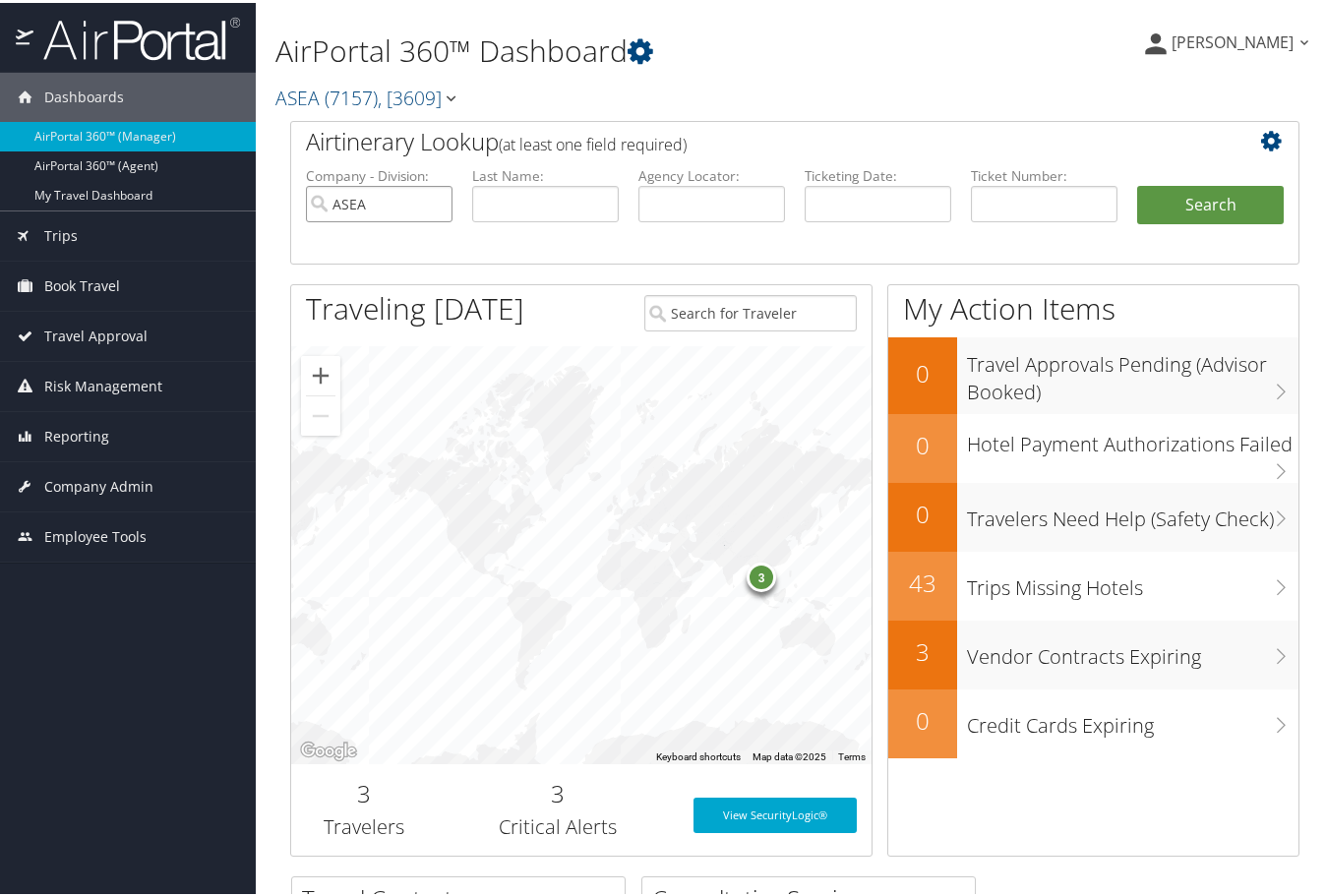 click on "ASEA" at bounding box center (379, 201) 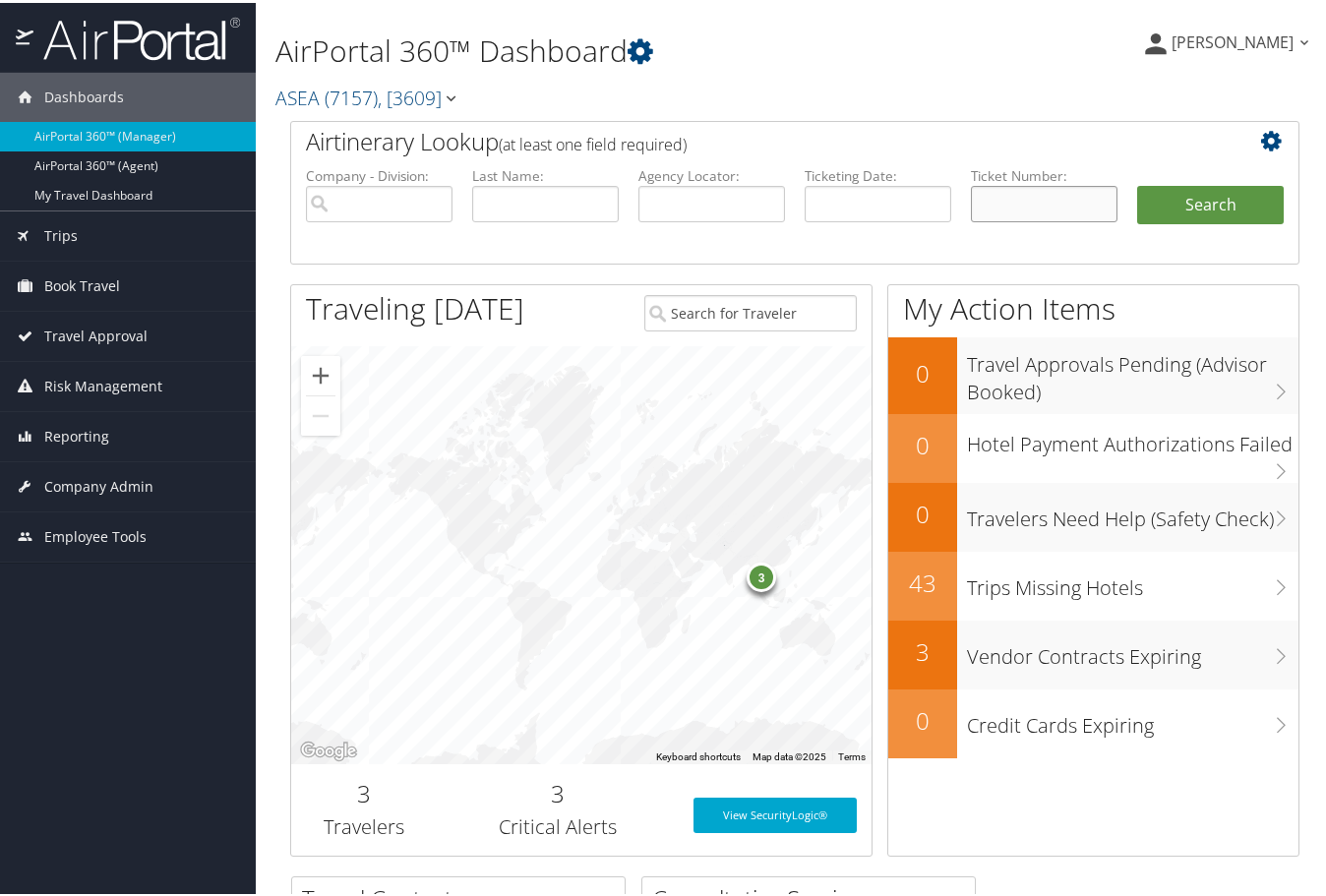 paste on "8900897373905" 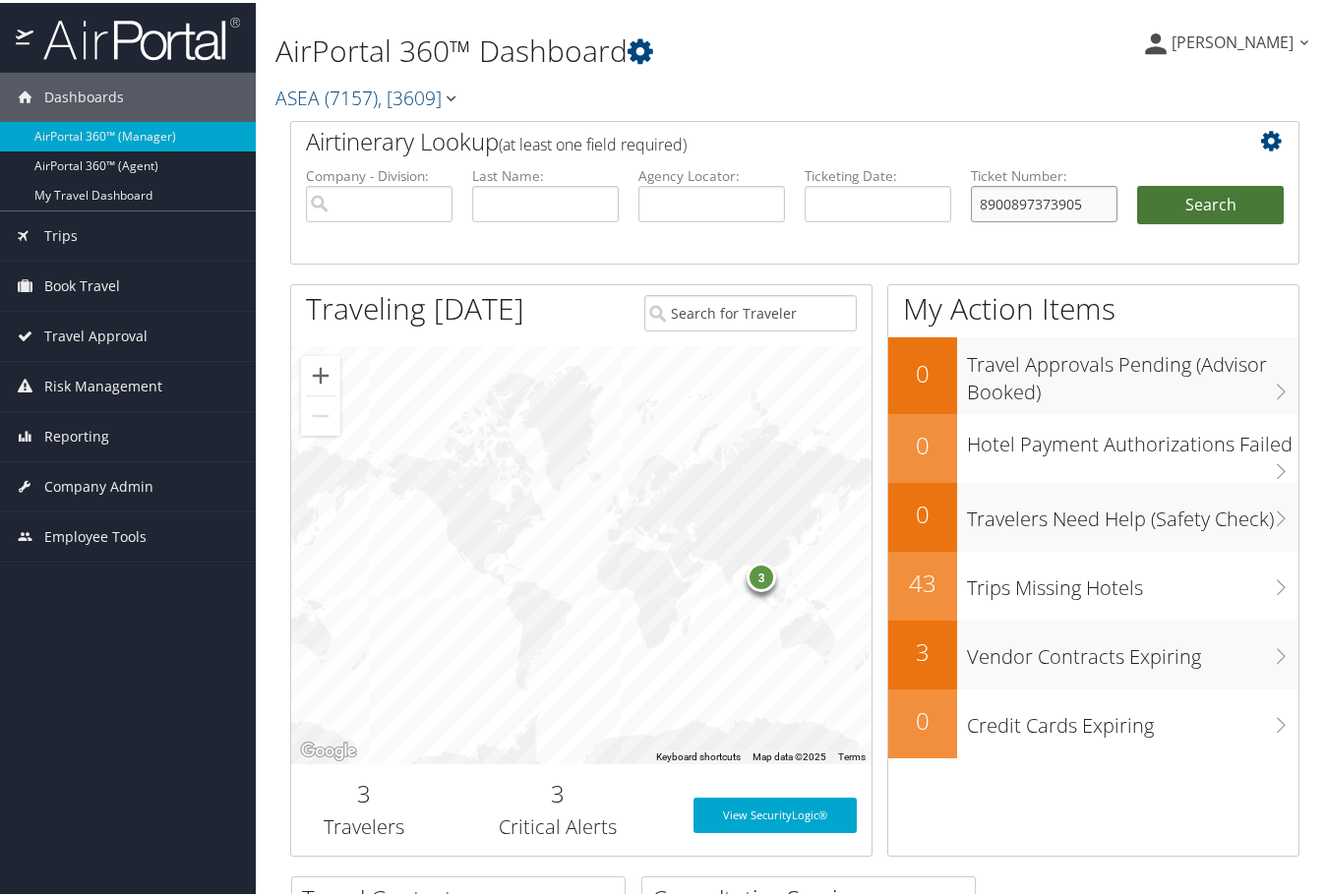 type on "8900897373905" 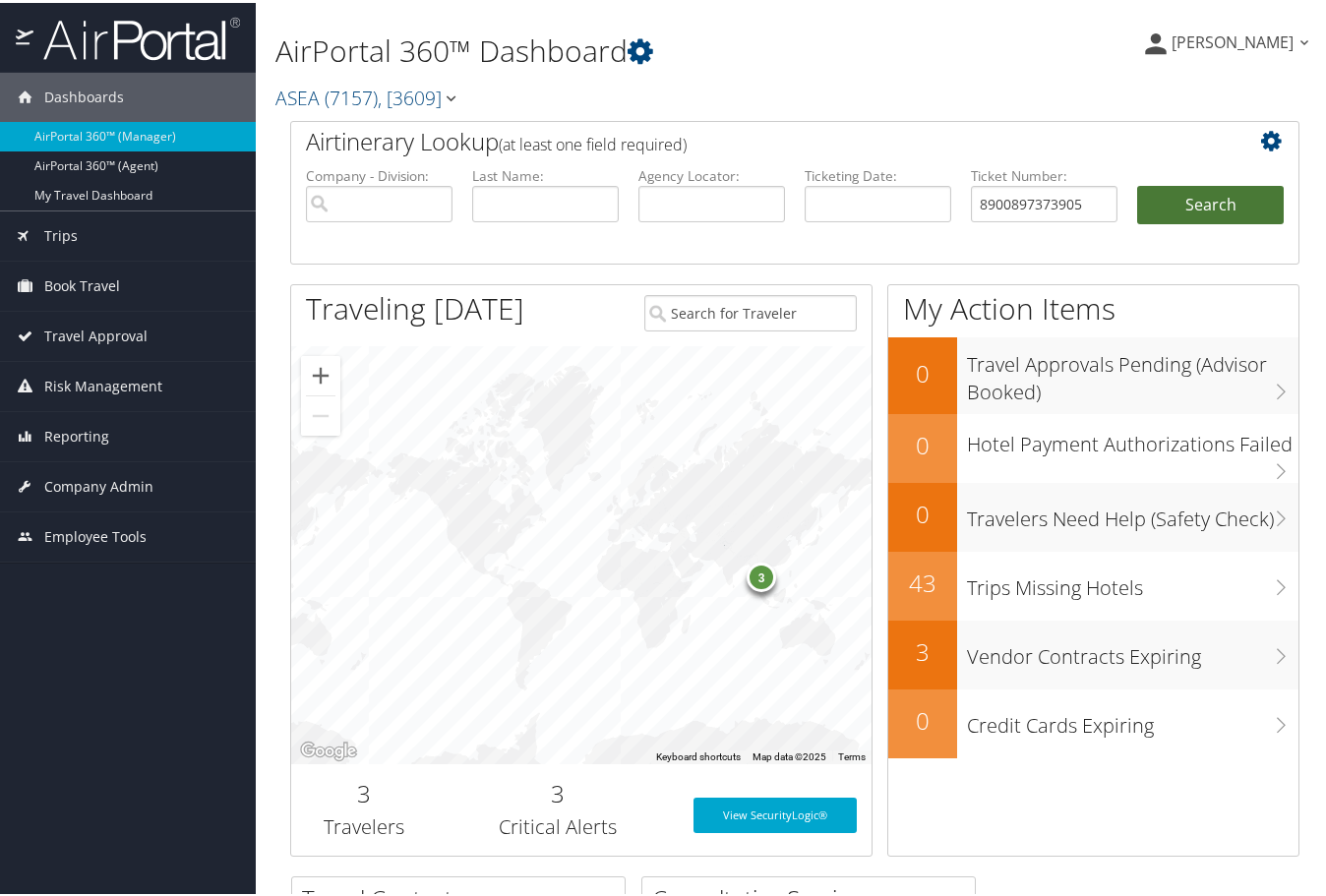 click on "Search" at bounding box center [1210, 203] 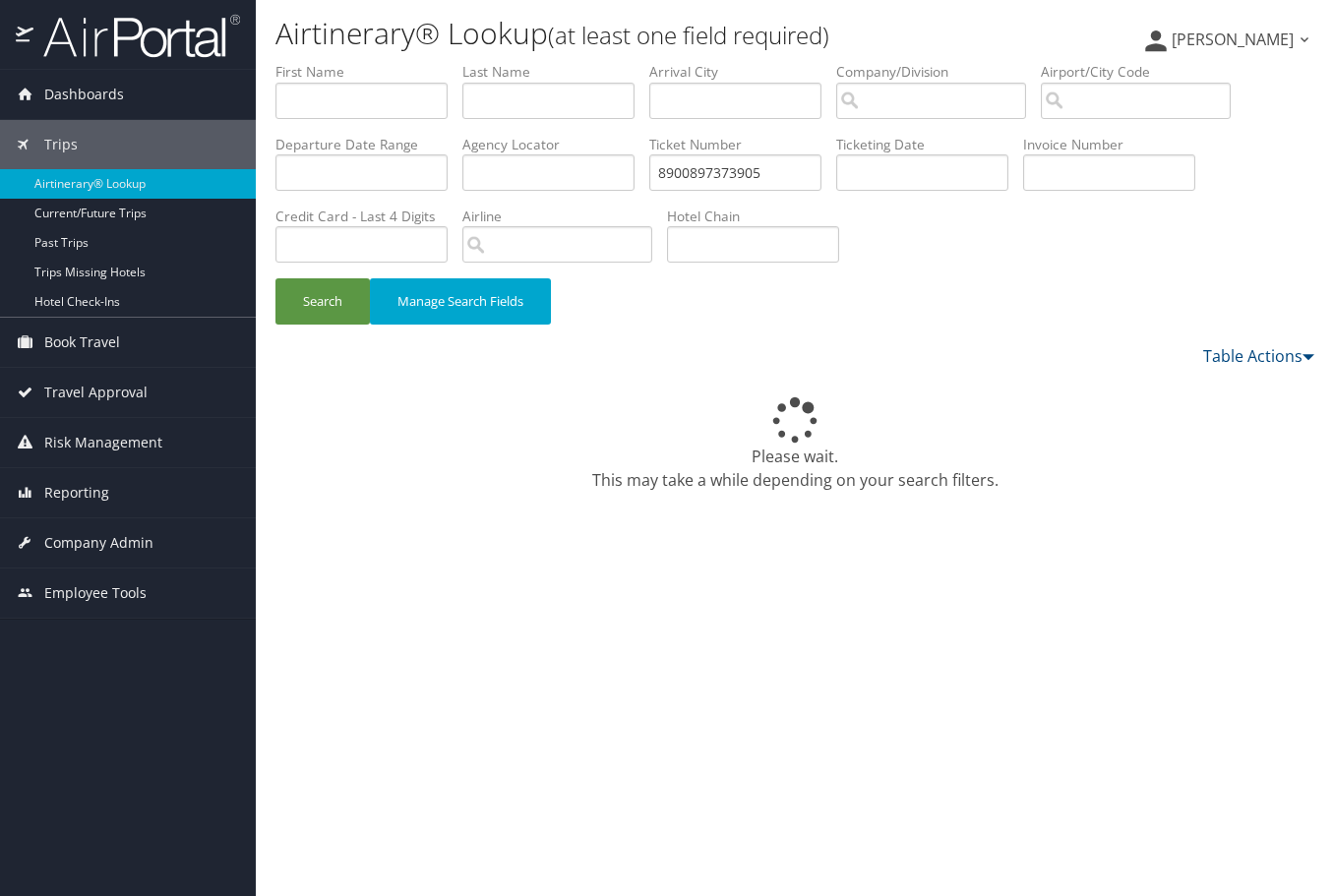 scroll, scrollTop: 0, scrollLeft: 0, axis: both 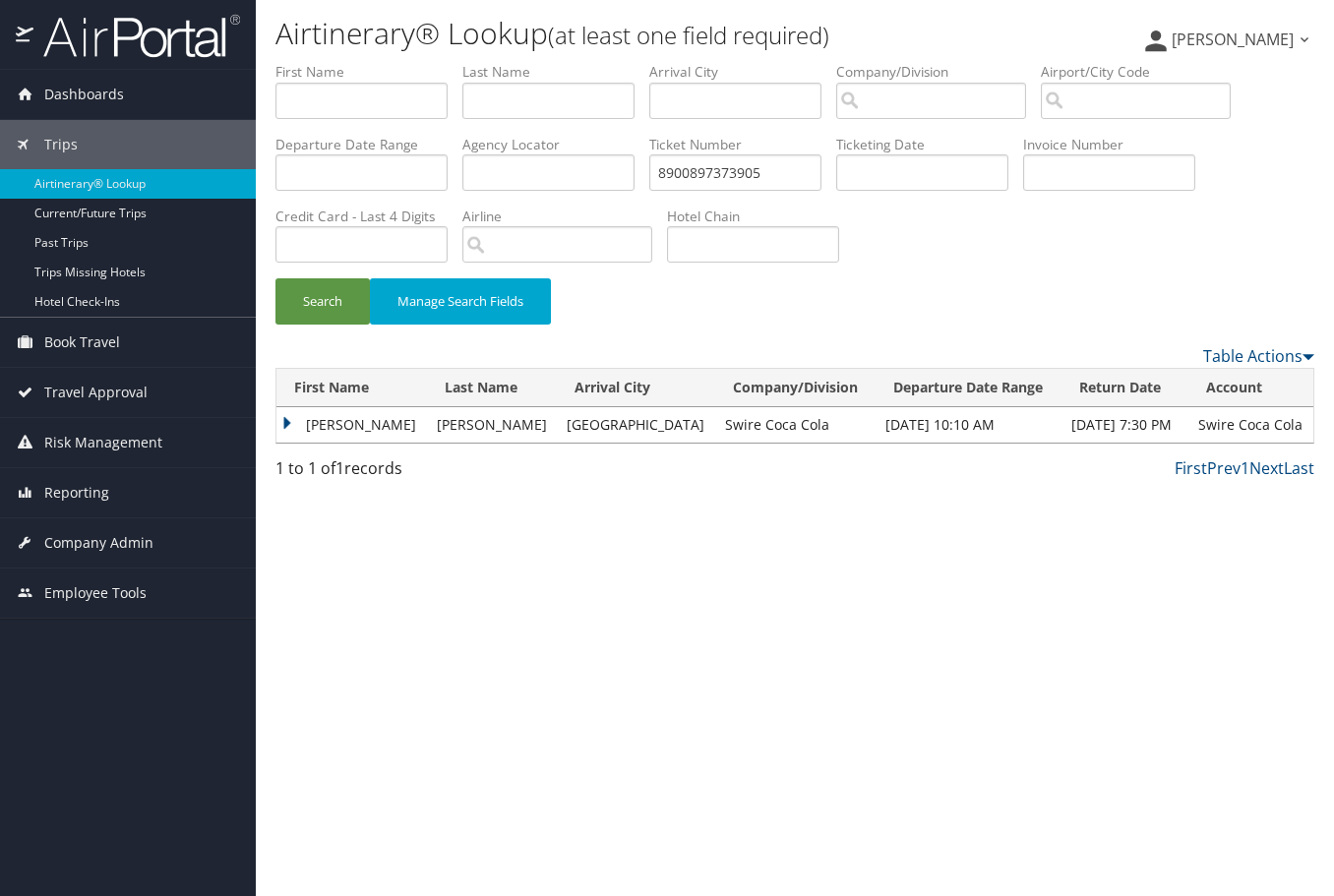 click on "[PERSON_NAME]" at bounding box center (351, 425) 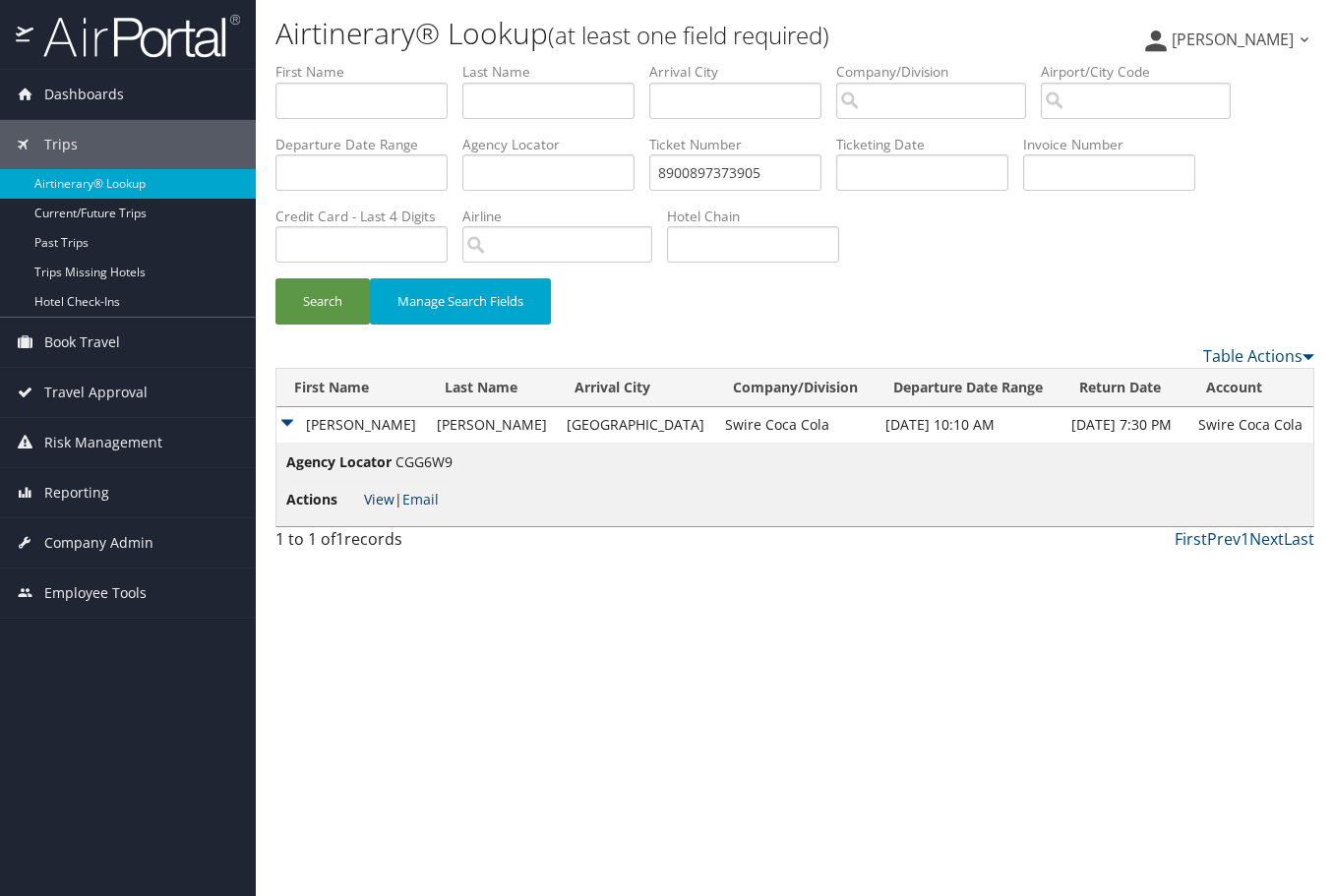 click on "View" at bounding box center [379, 499] 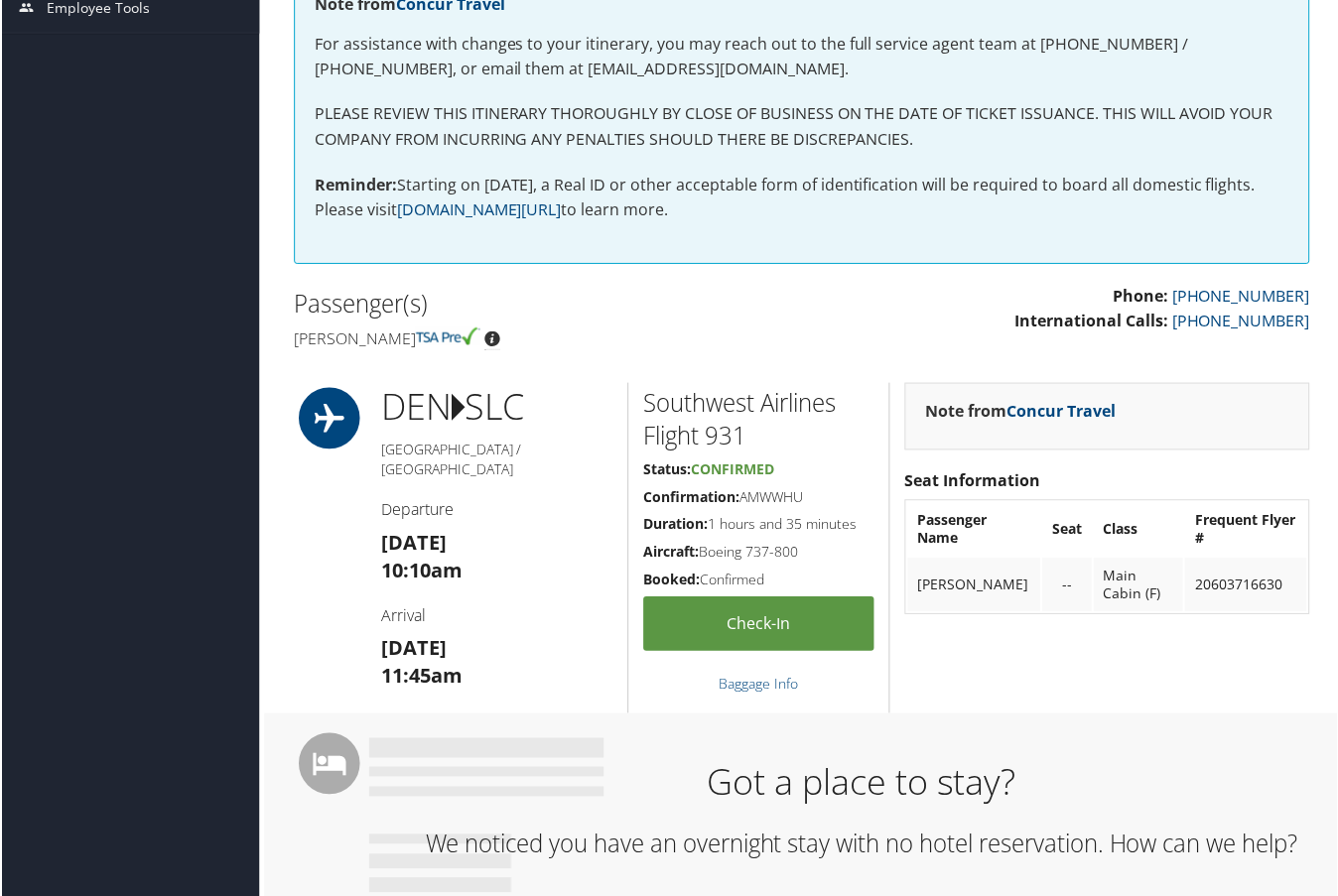 scroll, scrollTop: 0, scrollLeft: 0, axis: both 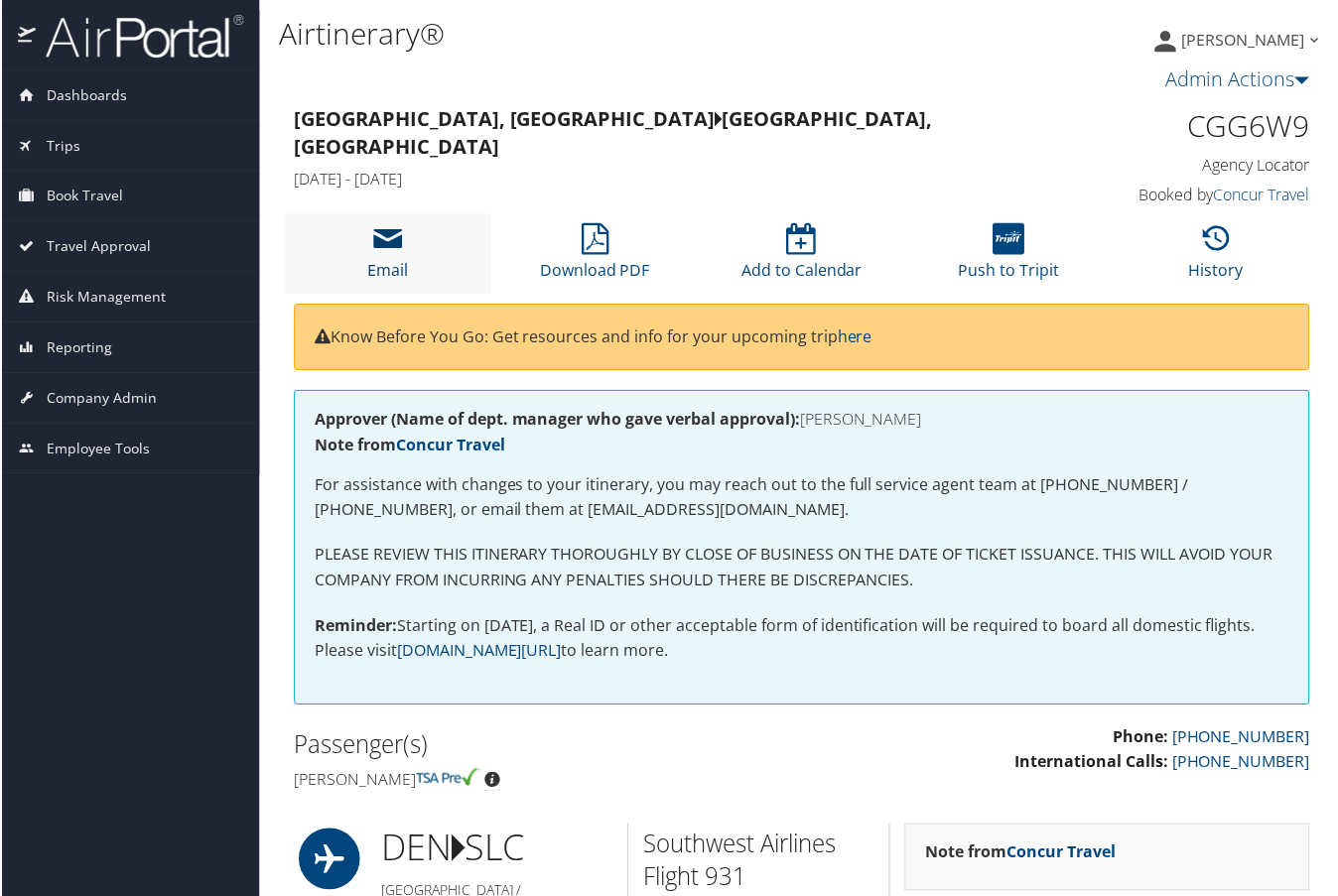 click at bounding box center (387, 240) 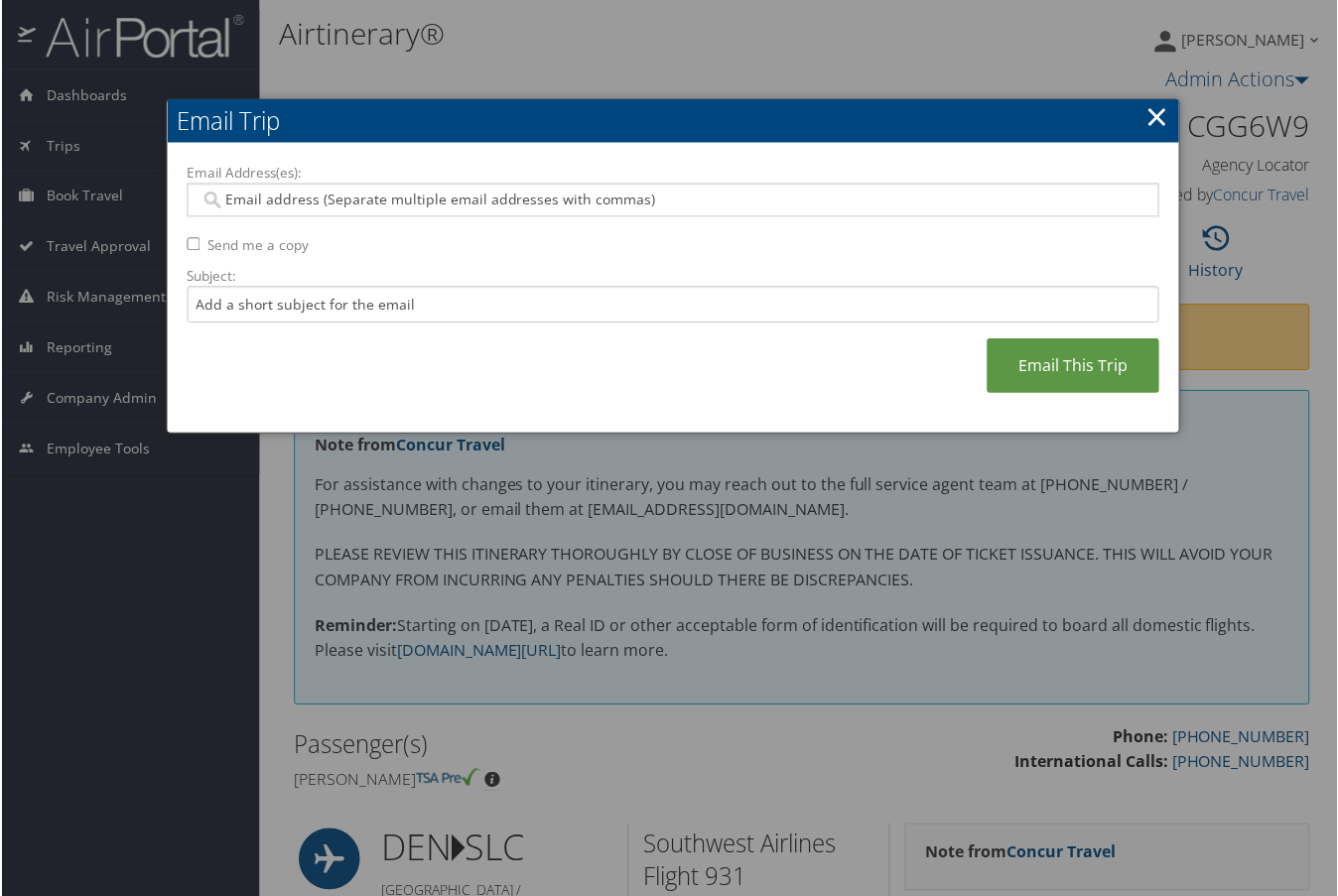click on "Email Address(es):" at bounding box center (672, 200) 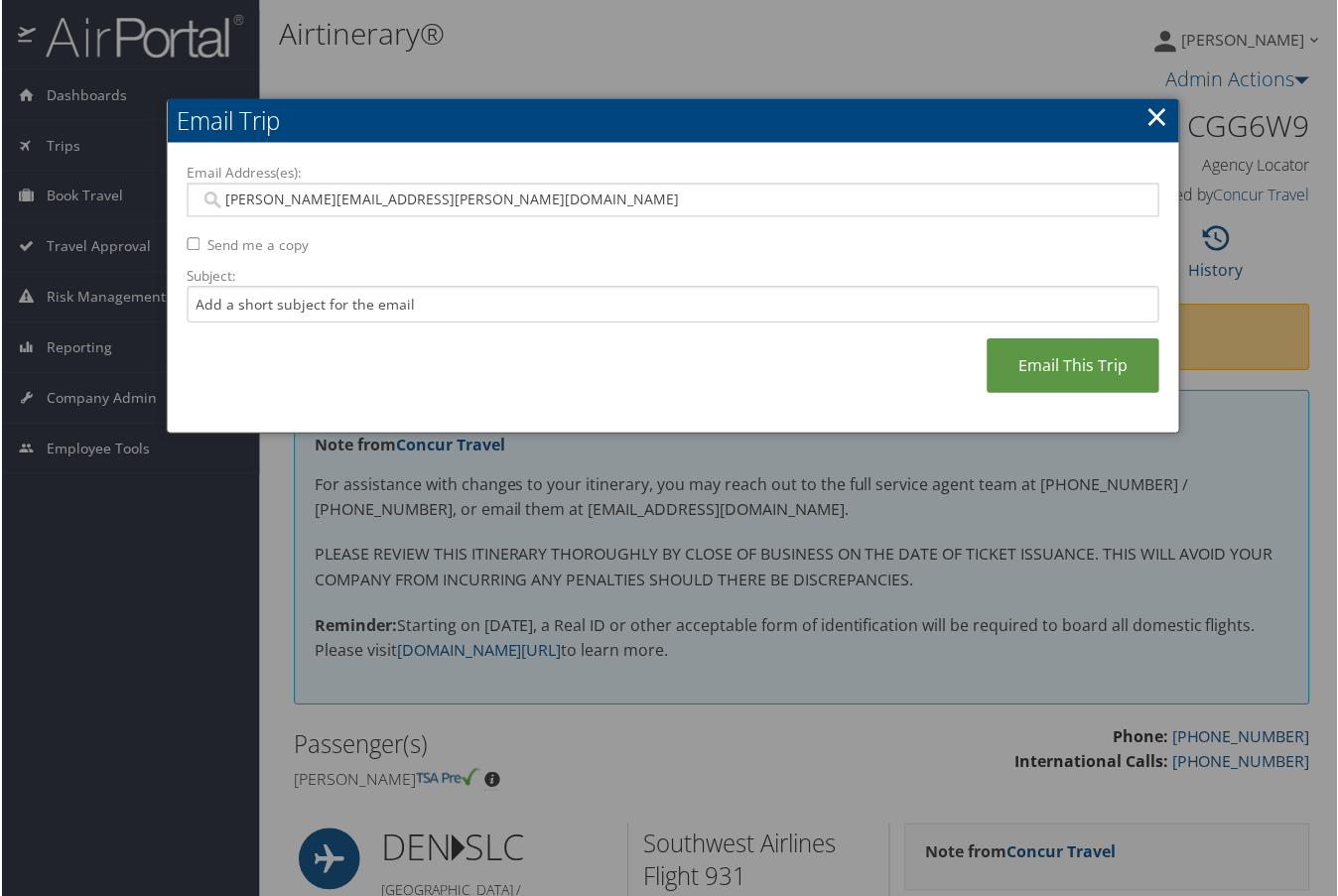 type on "allison.barrett@swirecc.com" 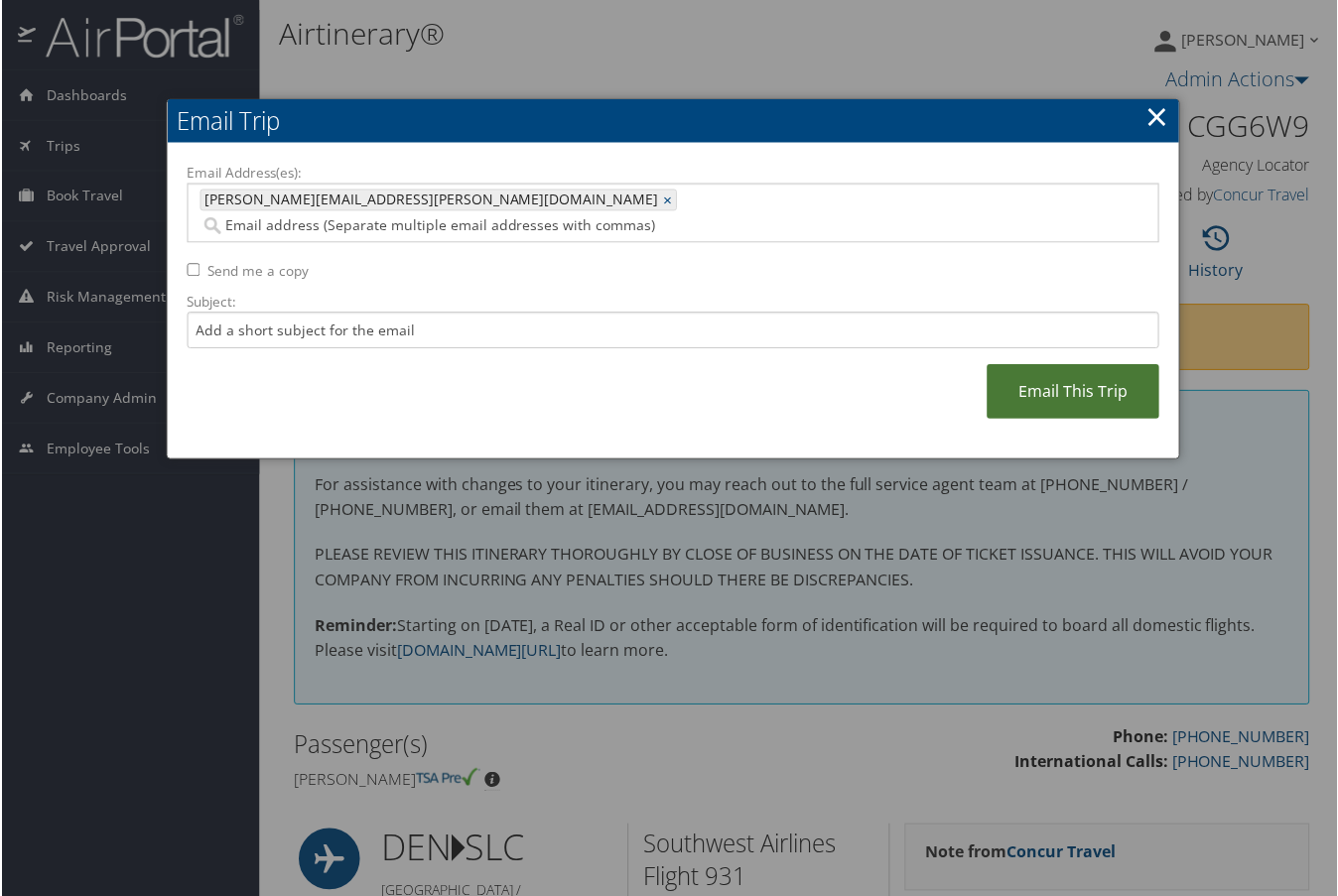click on "Email This Trip" at bounding box center (1074, 392) 